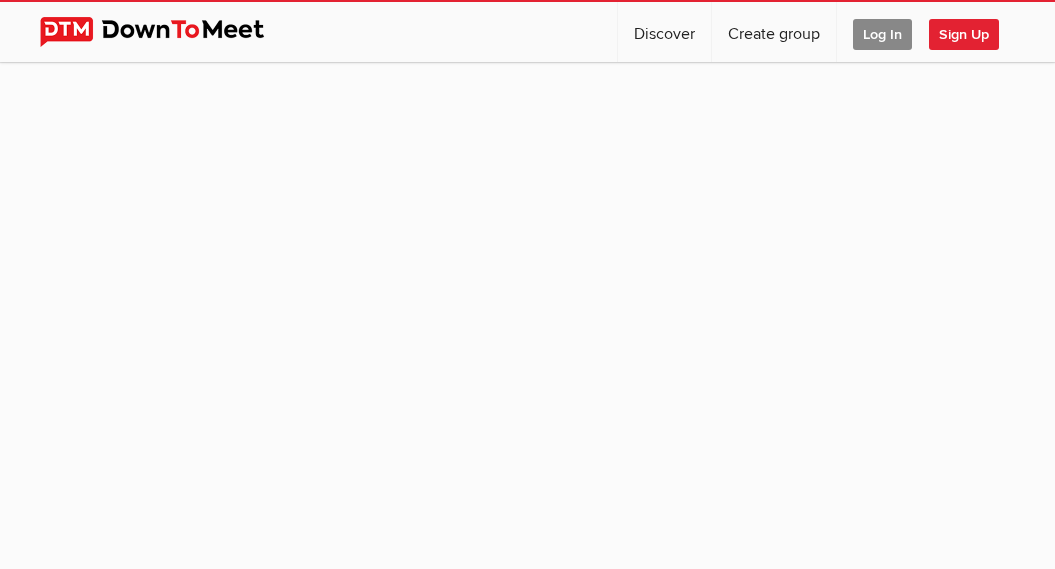 scroll, scrollTop: 156, scrollLeft: 0, axis: vertical 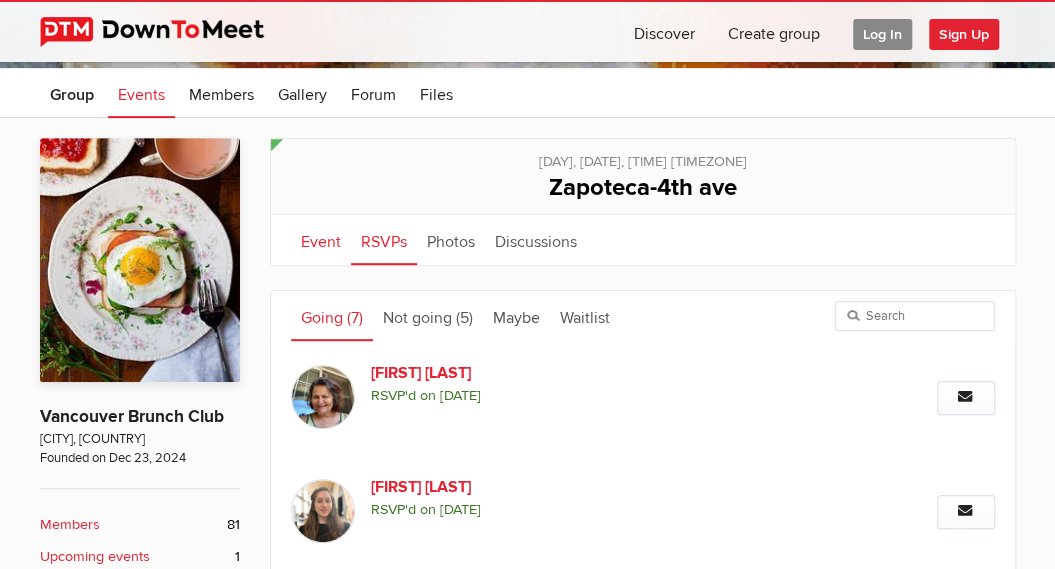 click on "Event" 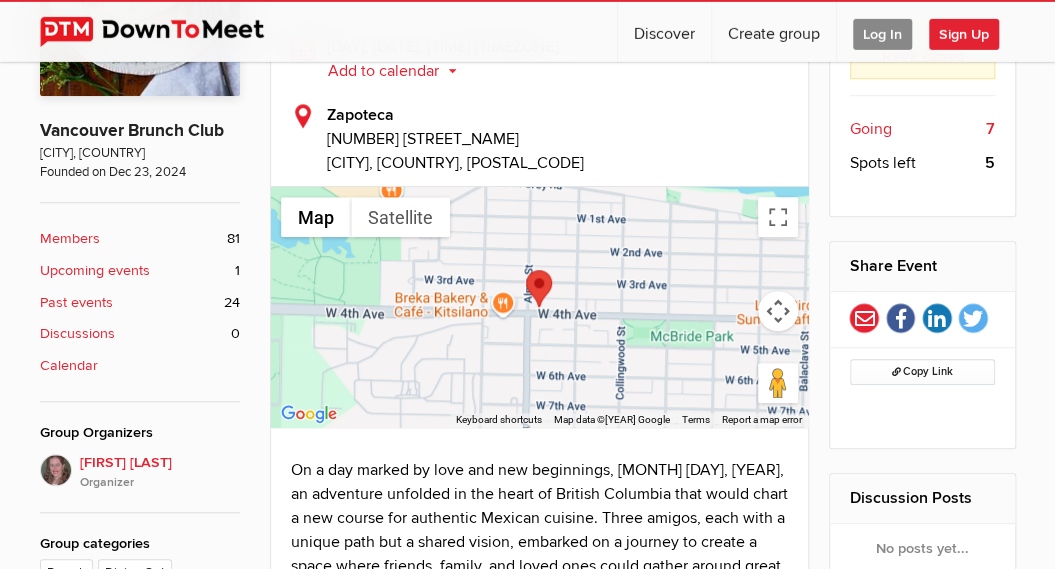 scroll, scrollTop: 542, scrollLeft: 0, axis: vertical 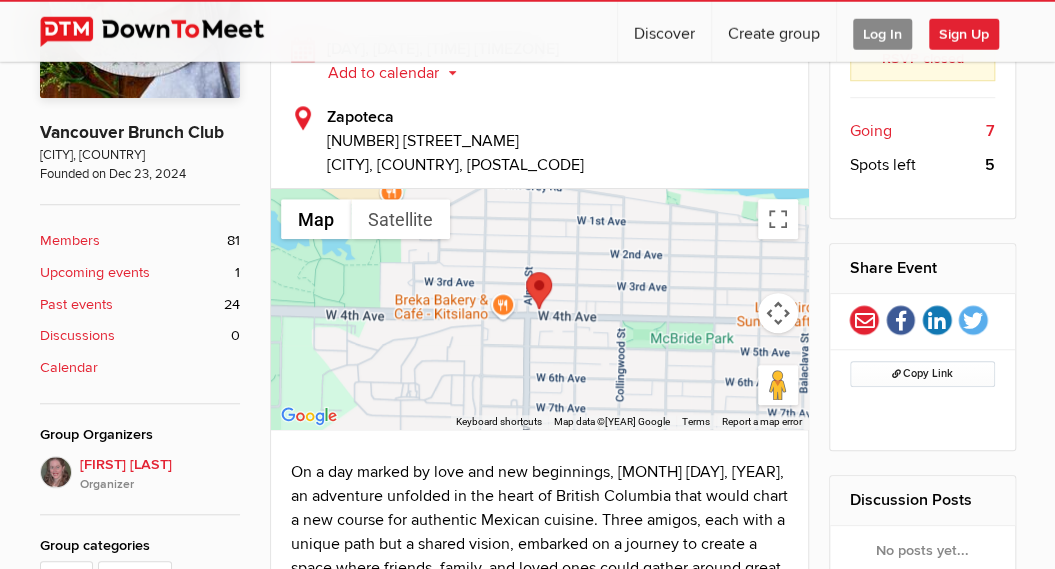 click on "Past events" 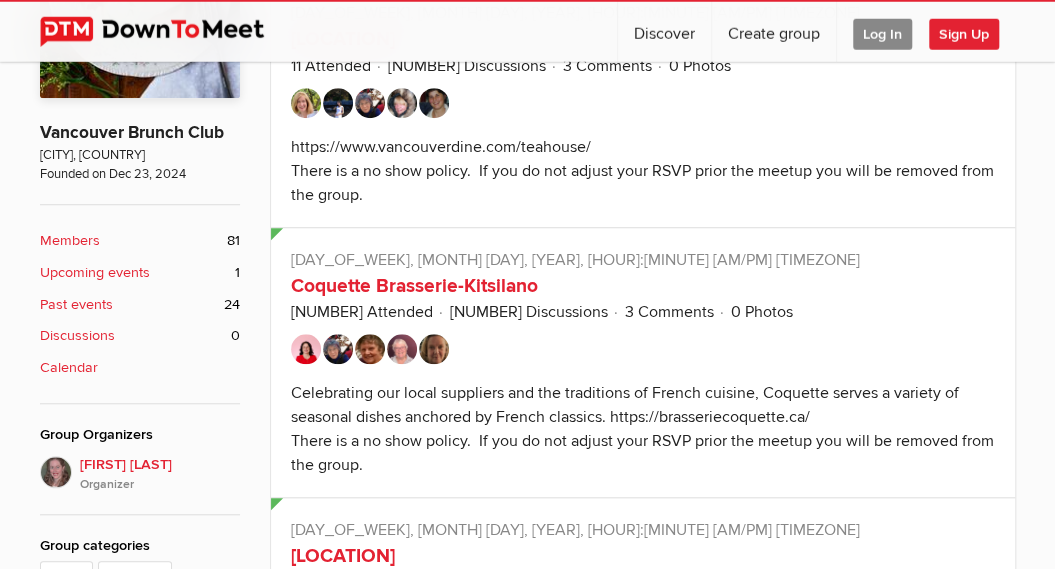 scroll, scrollTop: 0, scrollLeft: 0, axis: both 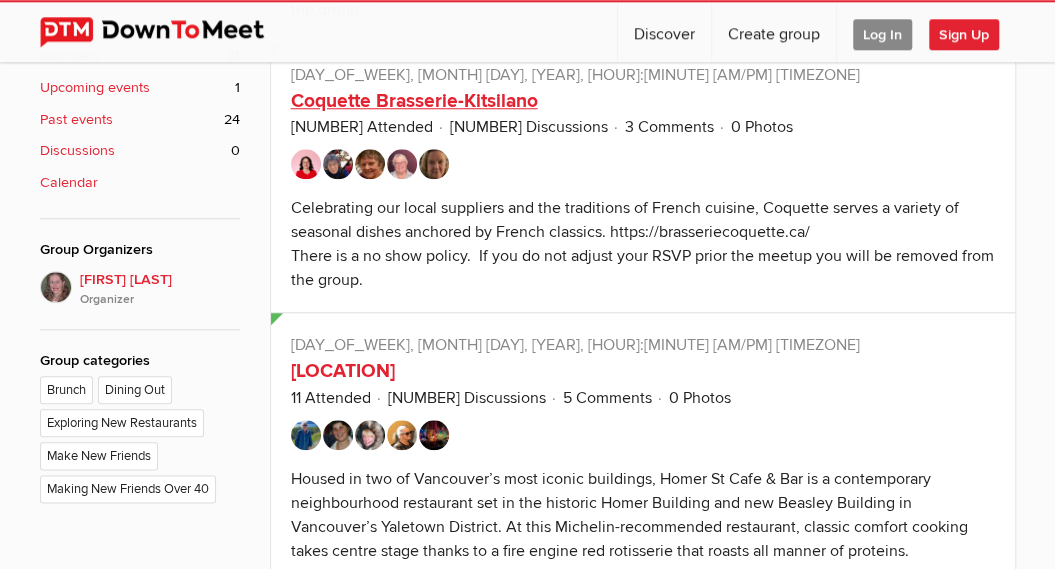 click on "Coquette Brasserie-Kitsilano" 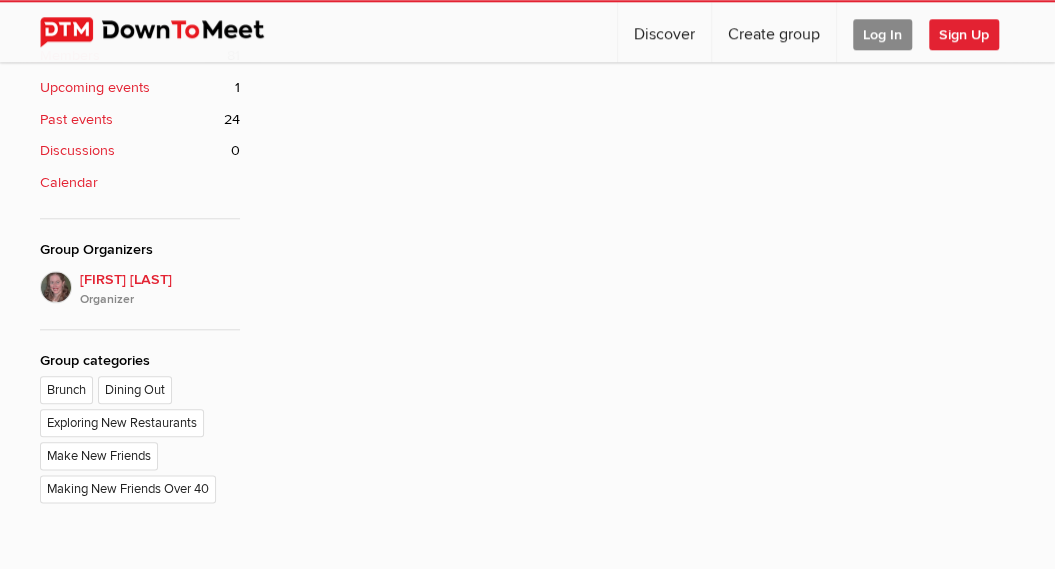 scroll, scrollTop: 0, scrollLeft: 0, axis: both 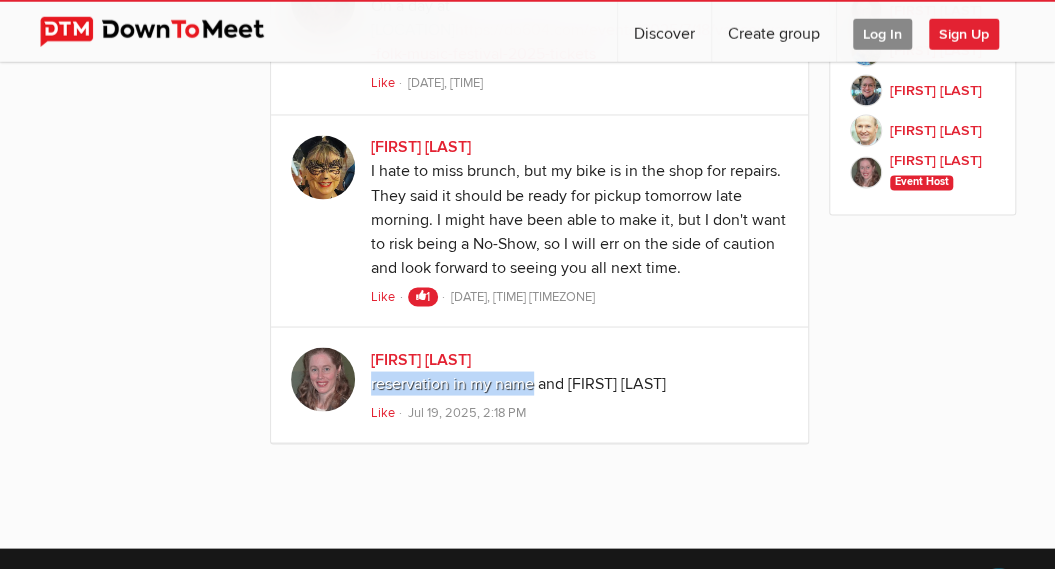 drag, startPoint x: 531, startPoint y: 356, endPoint x: 371, endPoint y: 365, distance: 160.25293 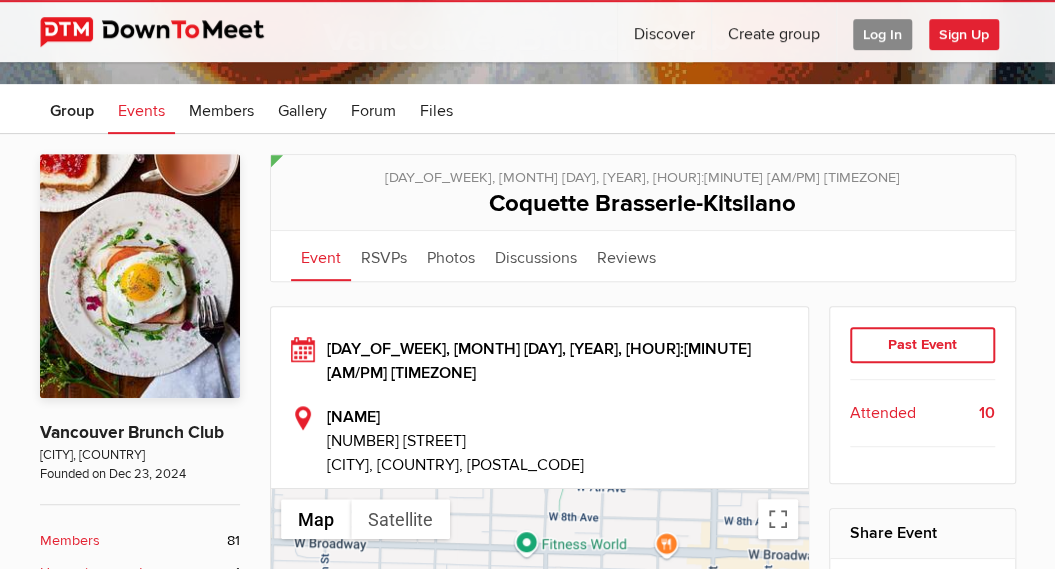 scroll, scrollTop: 239, scrollLeft: 0, axis: vertical 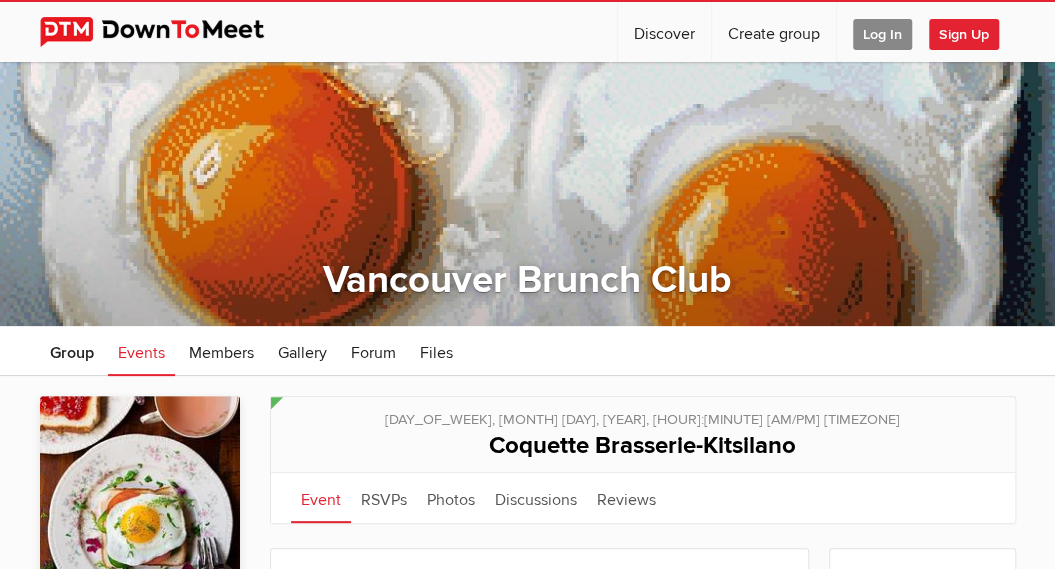 click on "Log In" 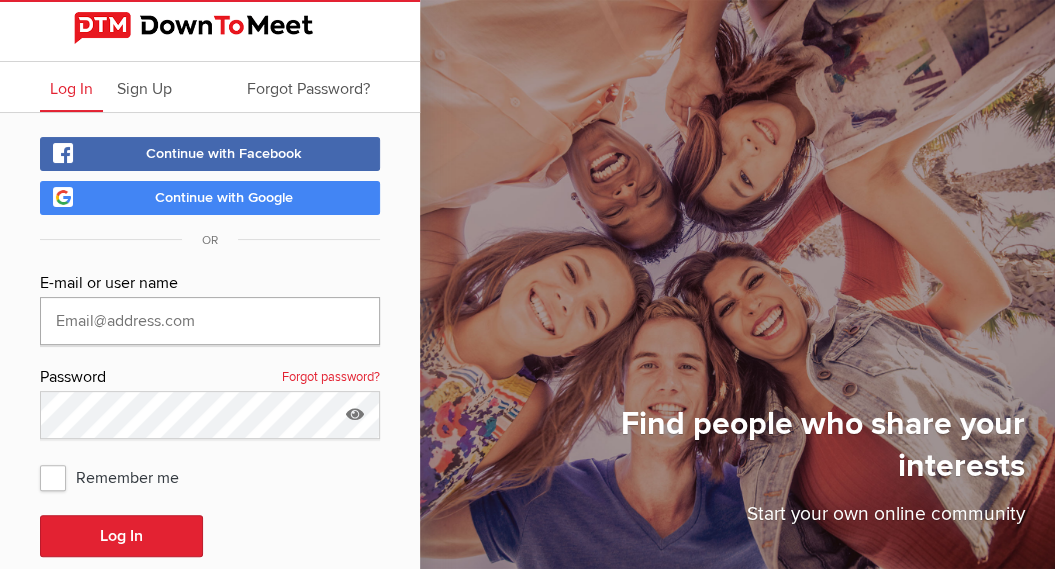 click at bounding box center [210, 321] 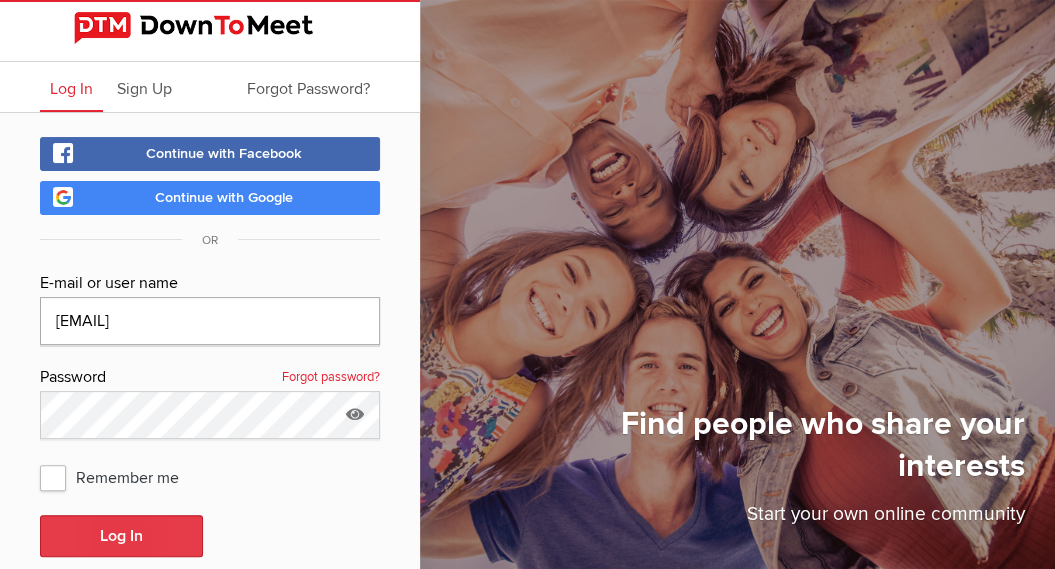 type on "[EMAIL]" 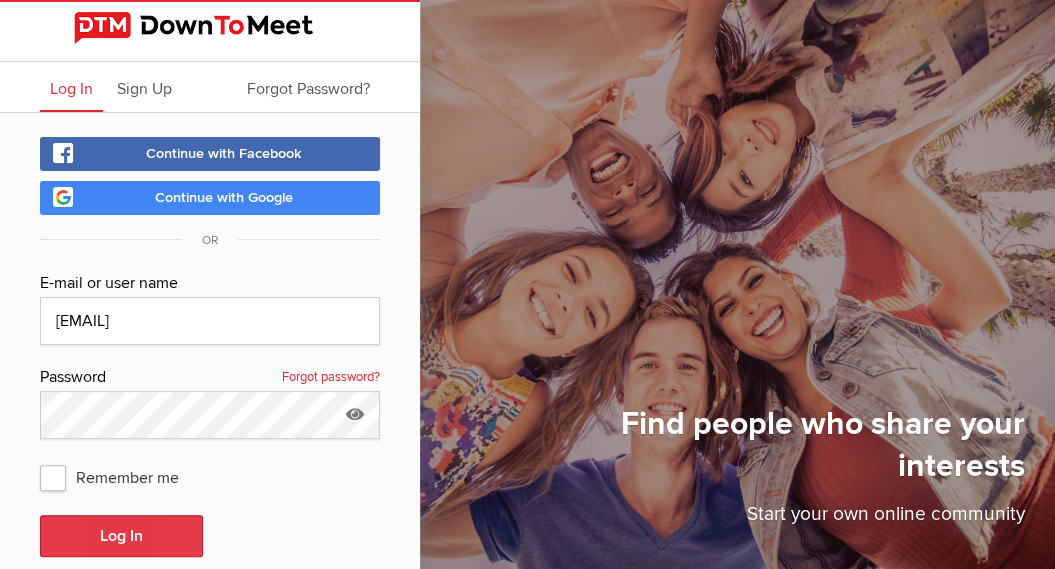 click on "Log In" 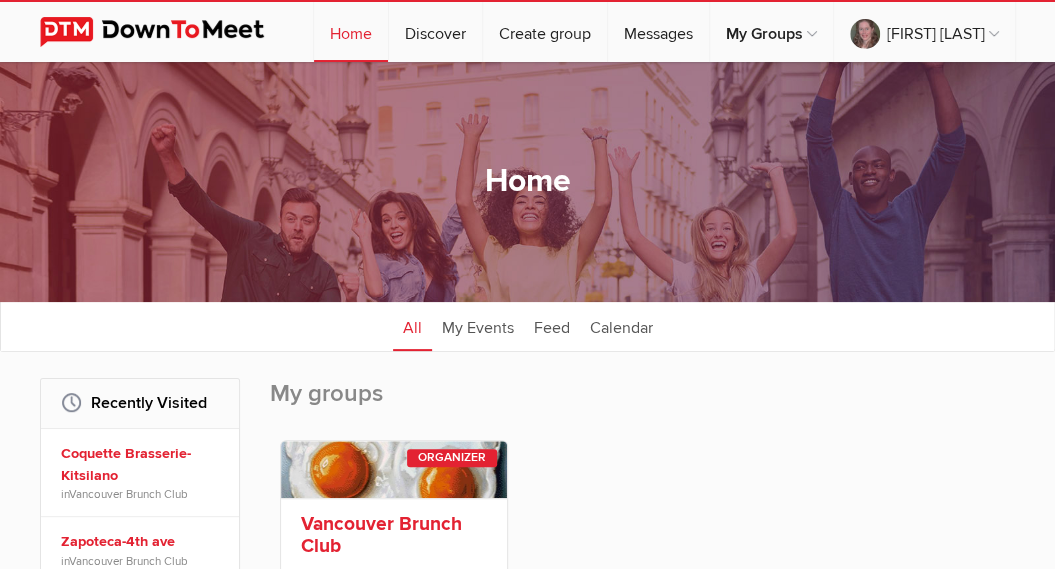 click on "Vancouver Brunch Club" 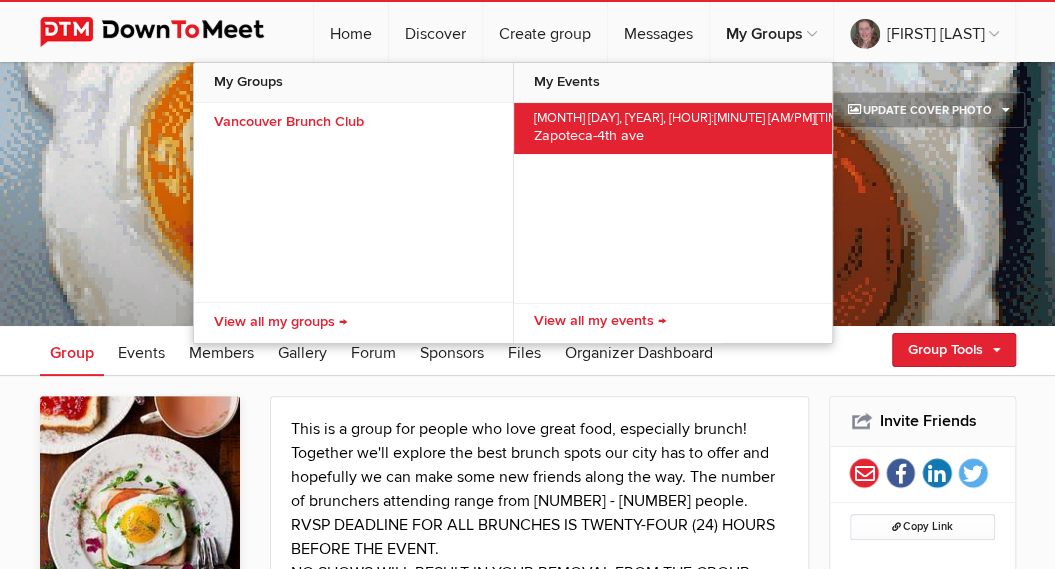 click on "Zapoteca-4th ave" 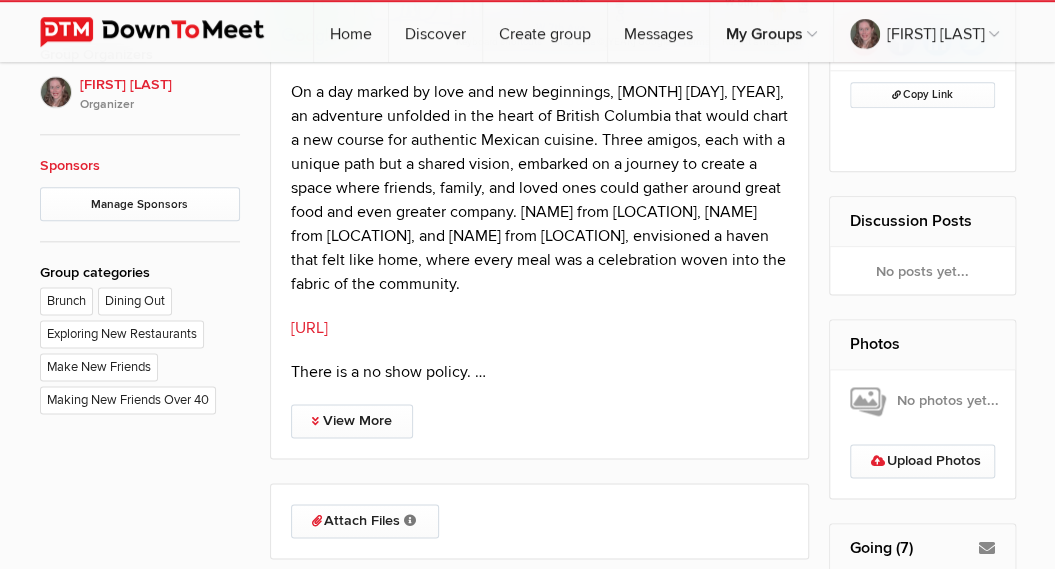 scroll, scrollTop: 1080, scrollLeft: 0, axis: vertical 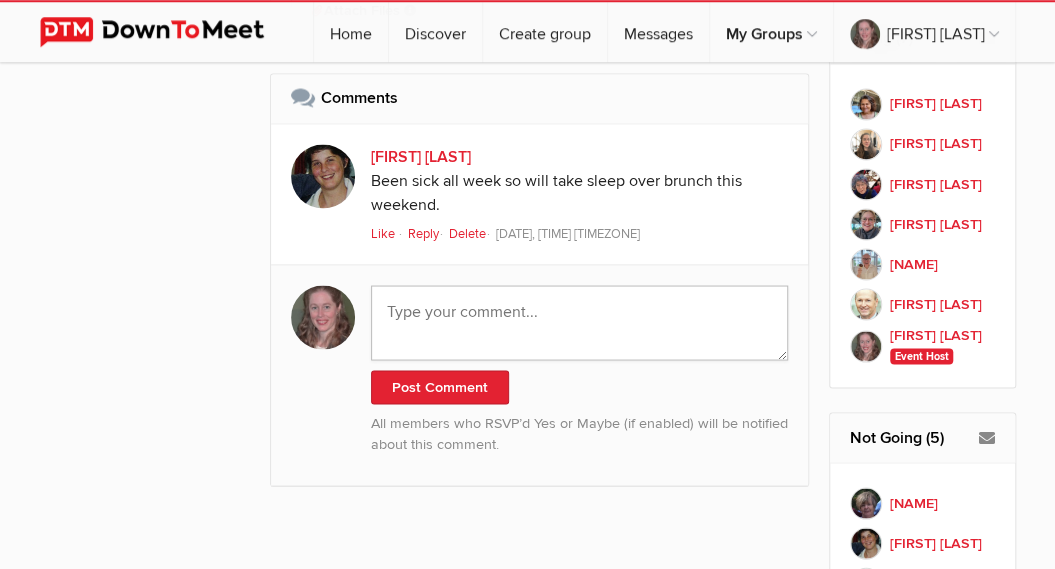 click 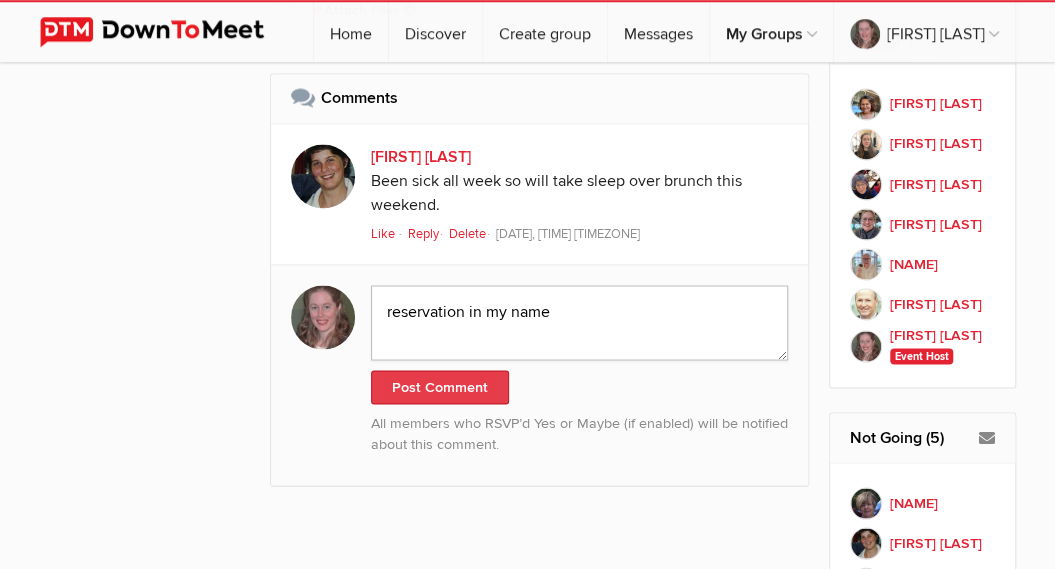 type on "reservation in my name" 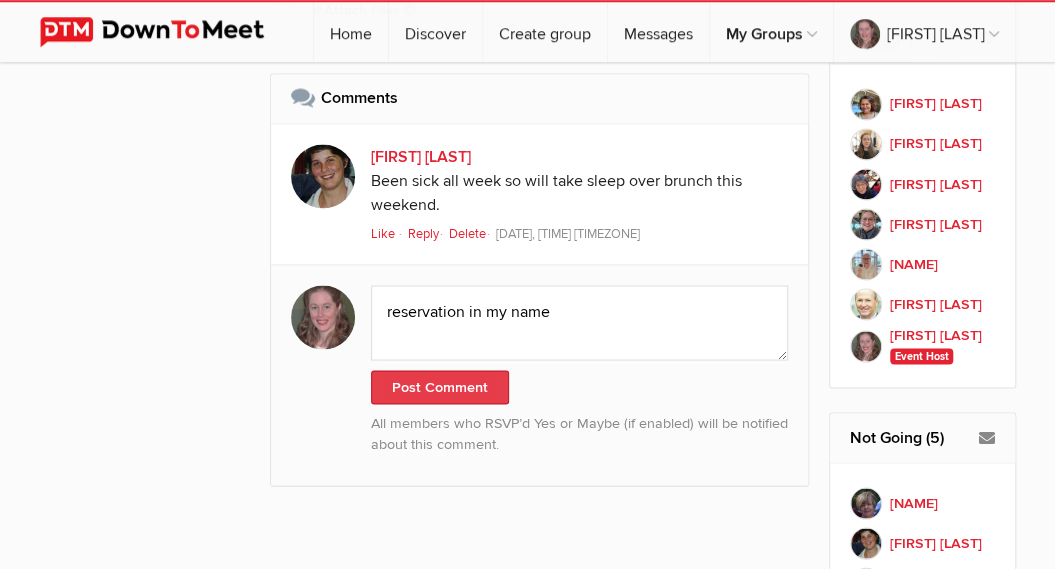click on "Post Comment" 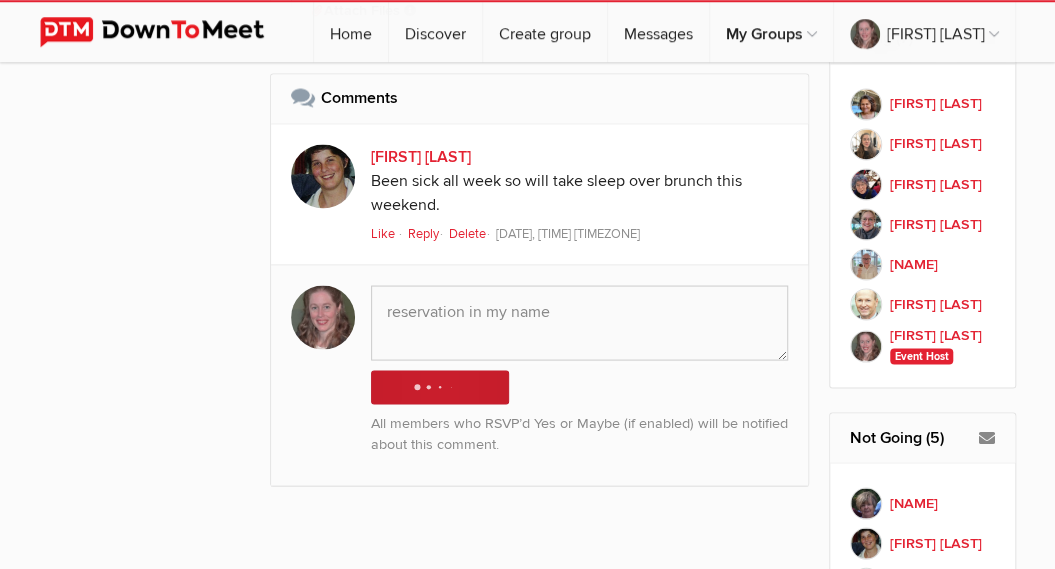 type 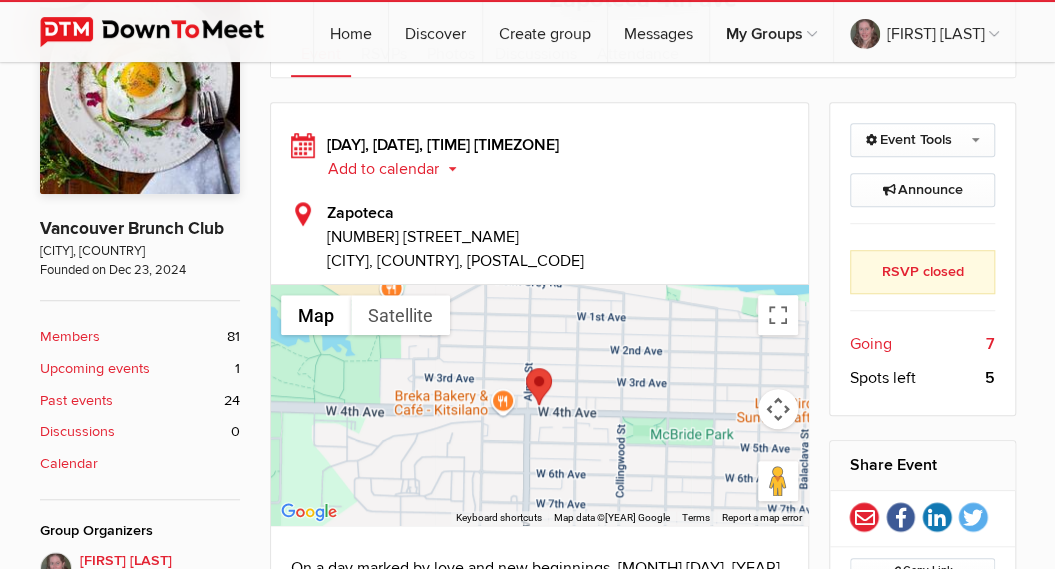 scroll, scrollTop: 434, scrollLeft: 0, axis: vertical 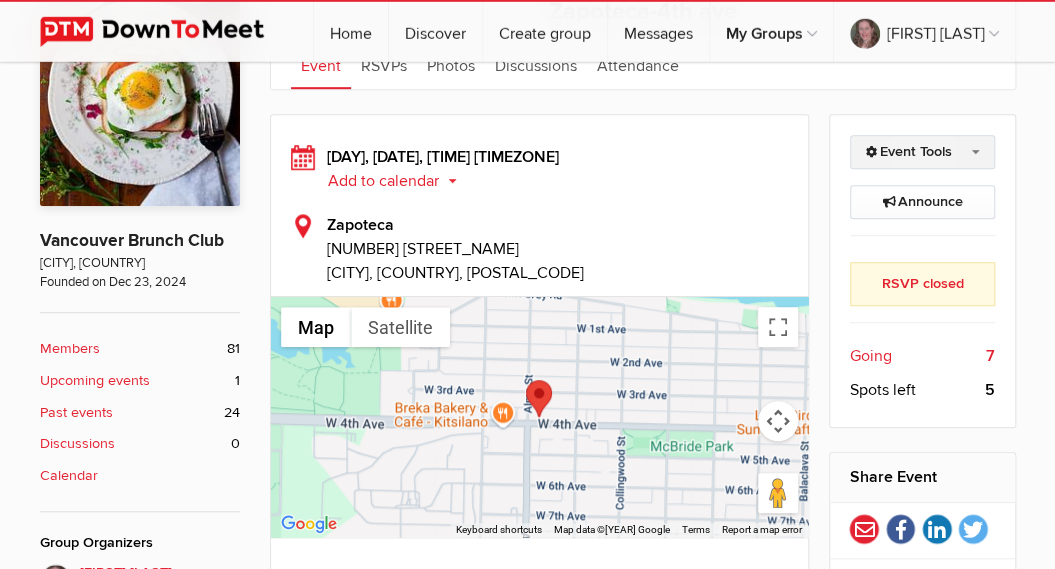click on "Event Tools" 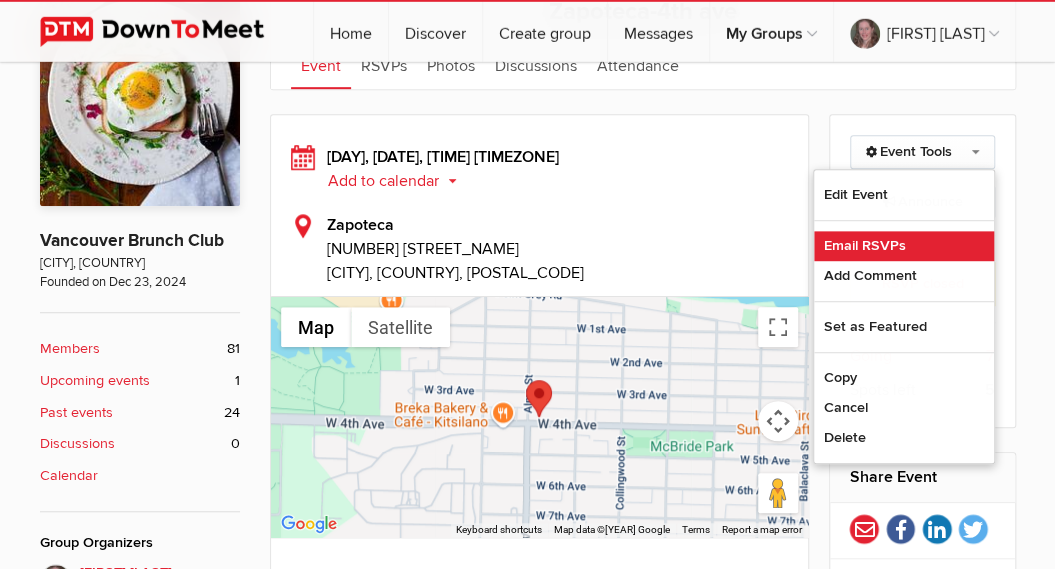 click on "Email RSVPs" 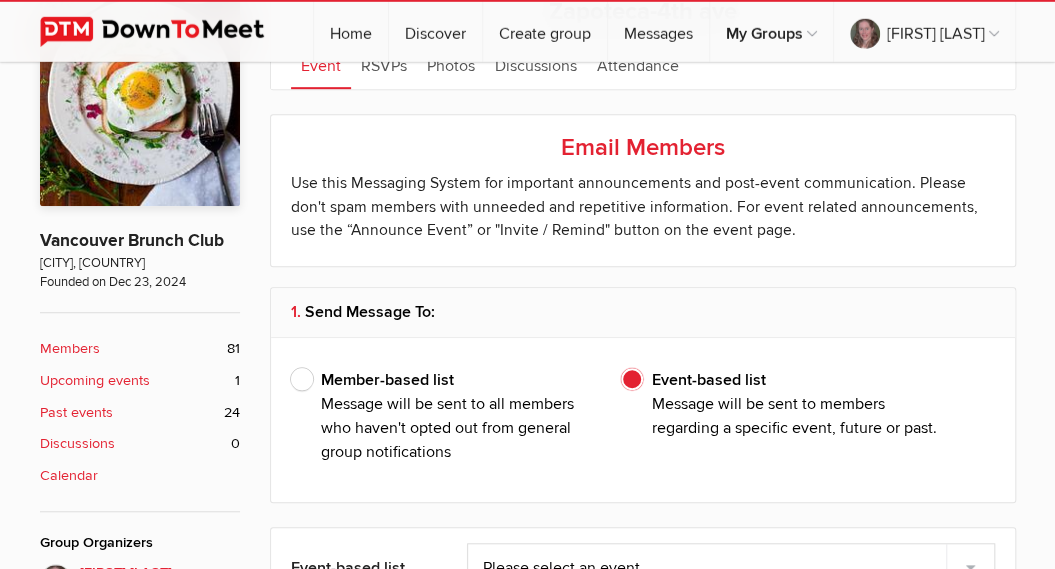 type on "[FIRST] [LAST]" 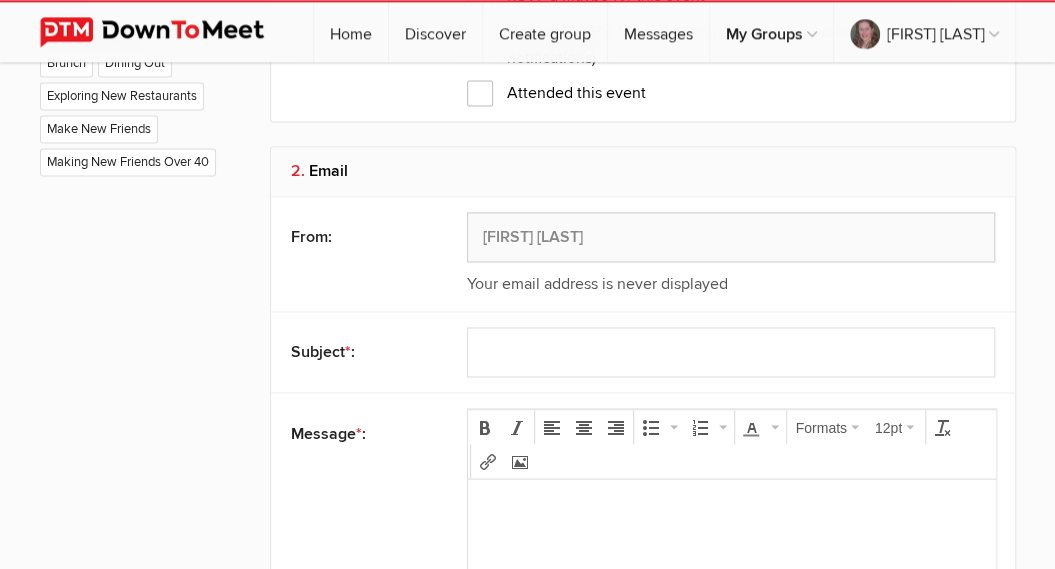 scroll, scrollTop: 1169, scrollLeft: 0, axis: vertical 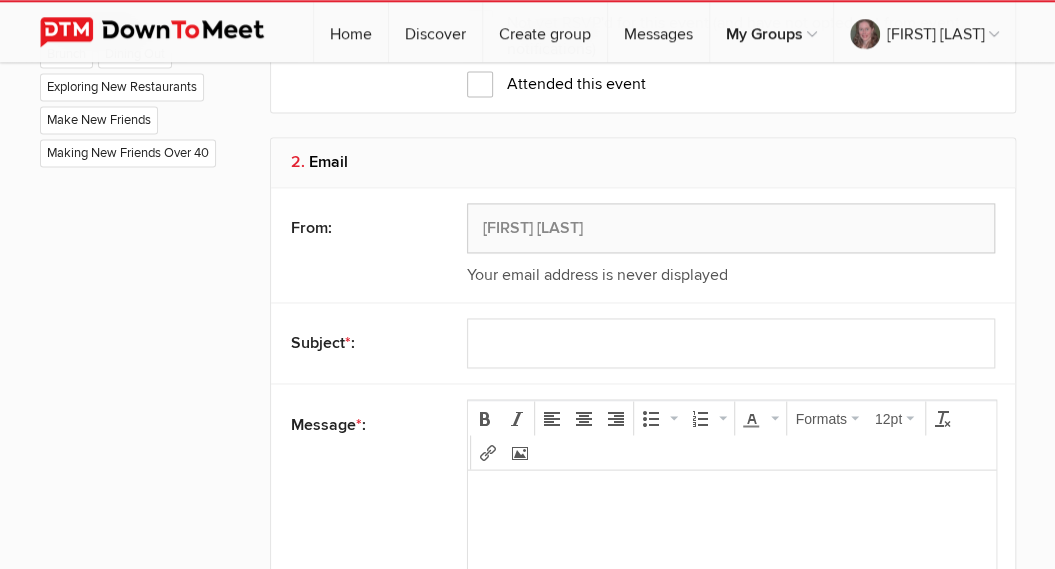 click at bounding box center [731, 497] 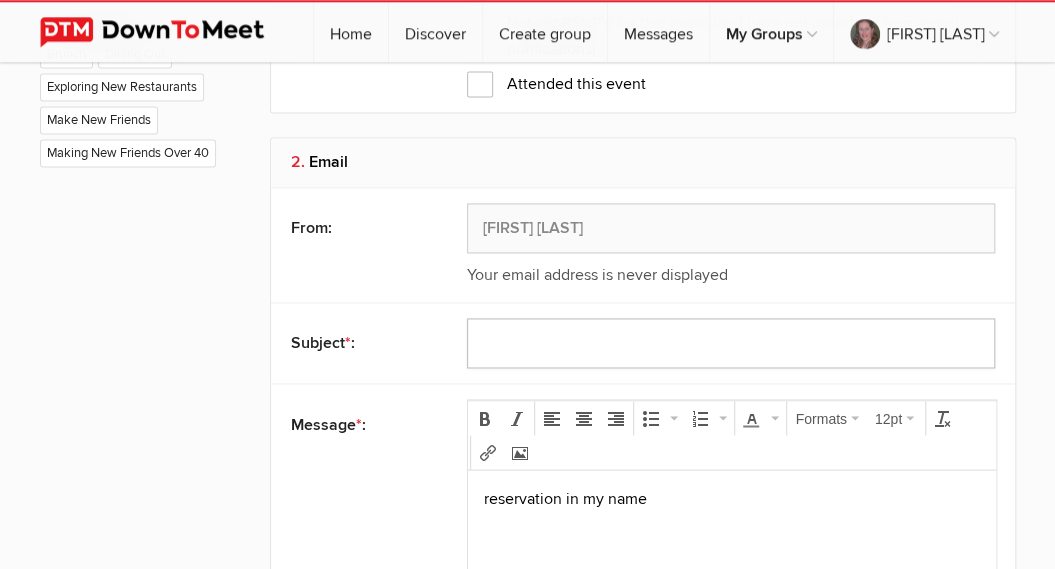 click 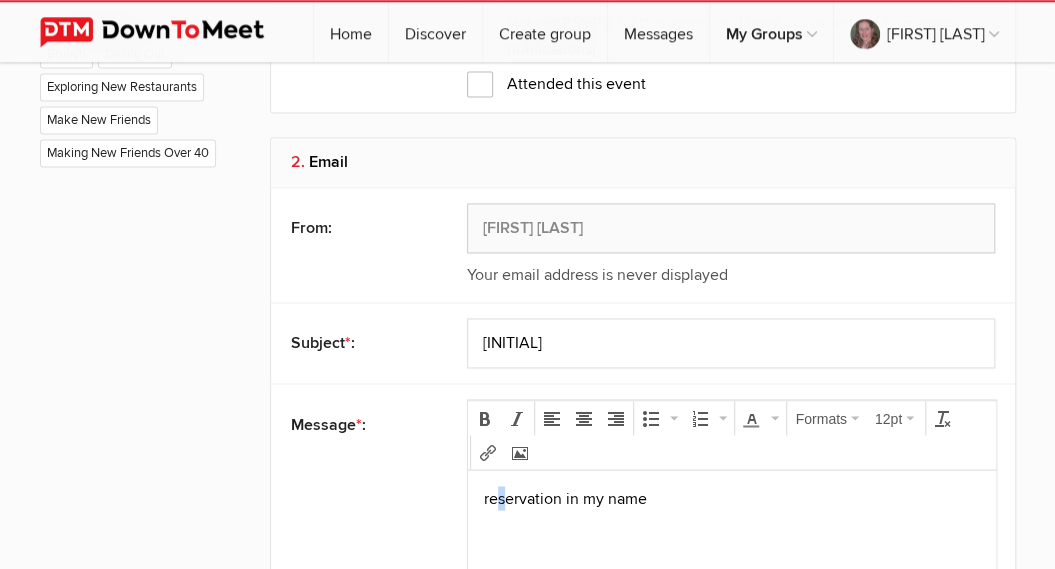 click on "reservation in my name" at bounding box center [731, 497] 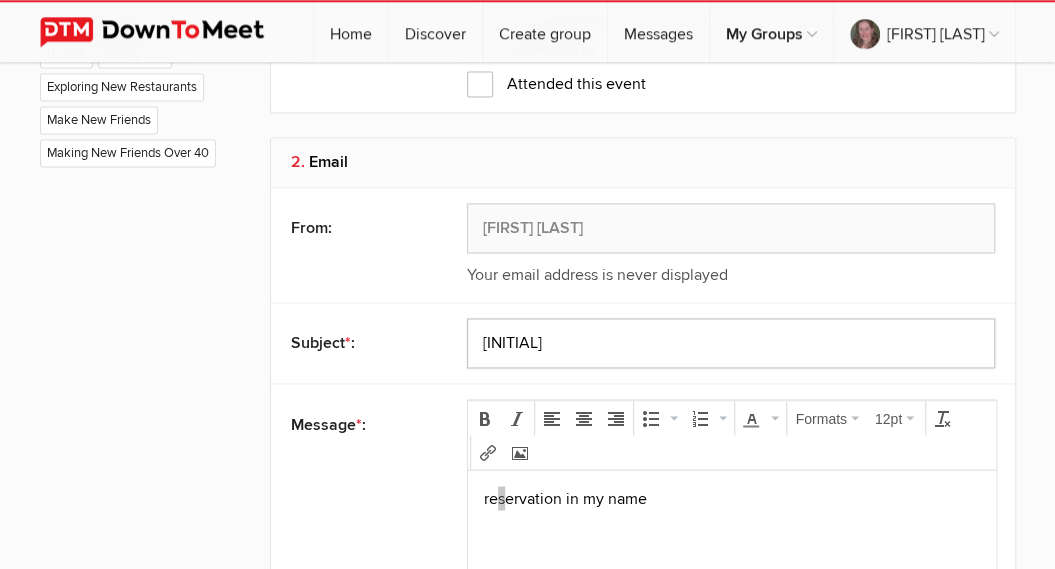 click on "[INITIAL]" 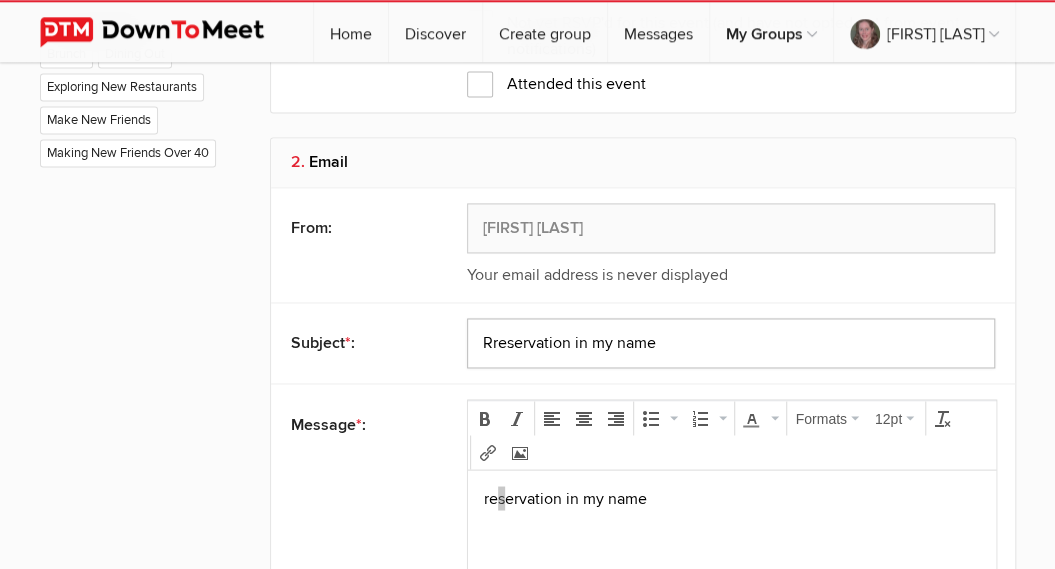 click on "Rreservation in my name" 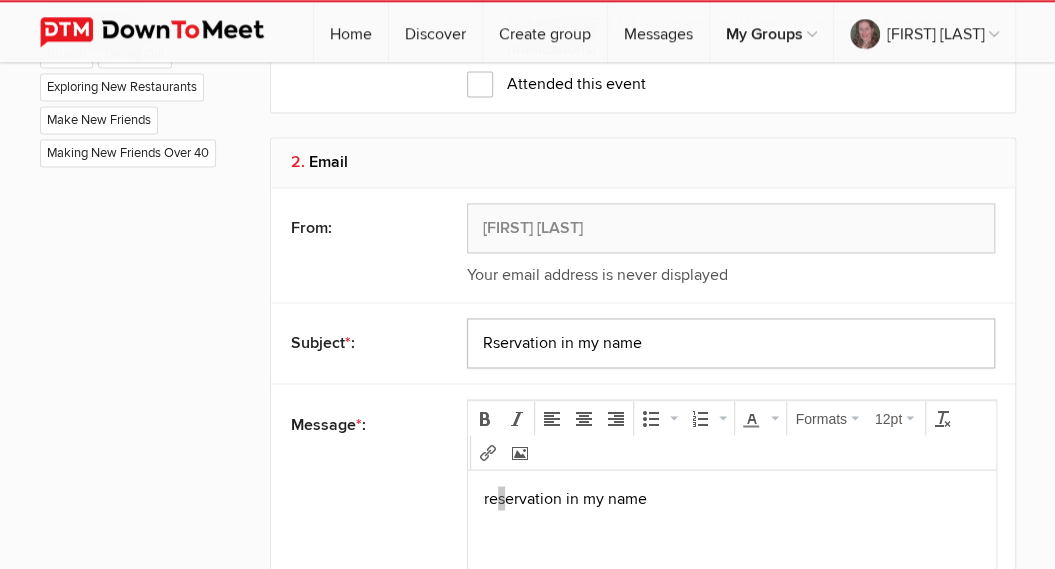 click on "Rservation in my name" 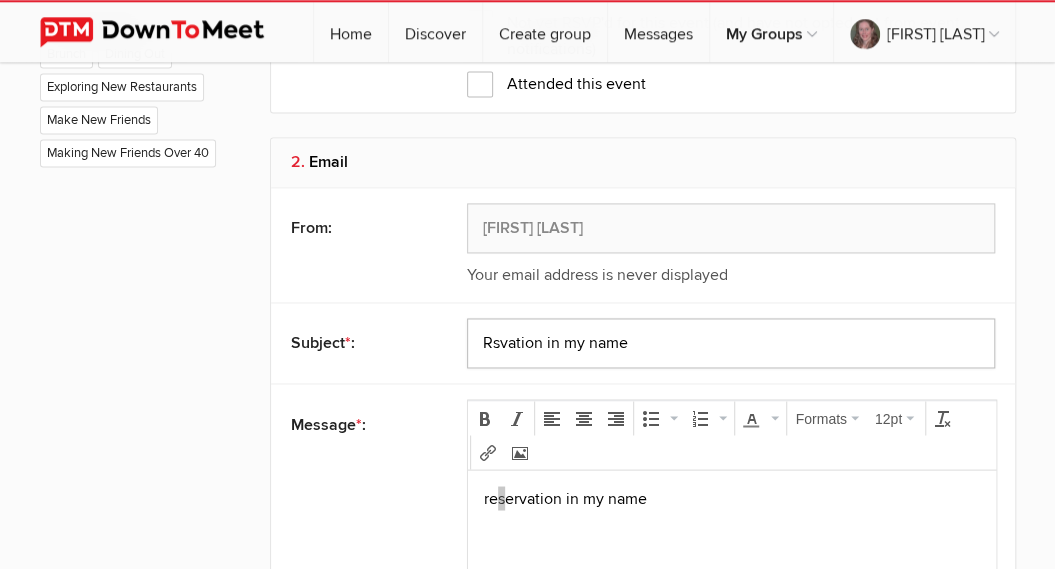 drag, startPoint x: 631, startPoint y: 342, endPoint x: 510, endPoint y: 384, distance: 128.082 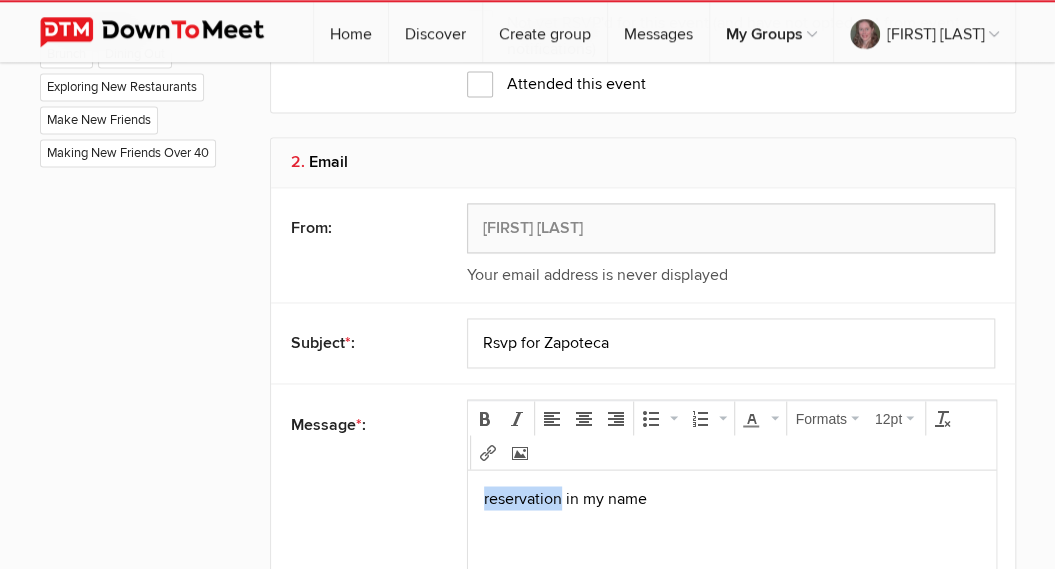 drag, startPoint x: 558, startPoint y: 503, endPoint x: 460, endPoint y: 519, distance: 99.29753 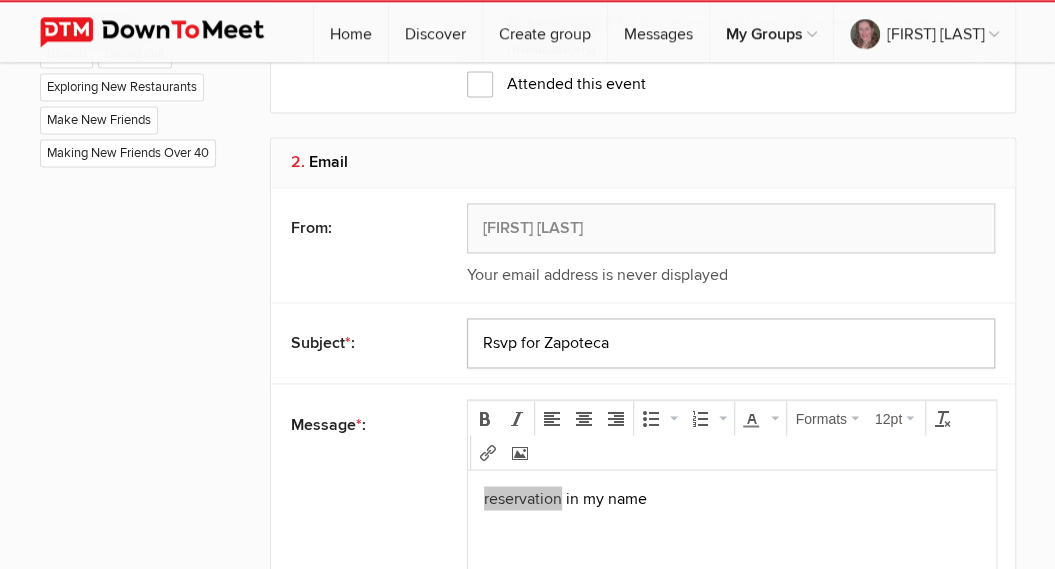 drag, startPoint x: 512, startPoint y: 344, endPoint x: 377, endPoint y: 364, distance: 136.47343 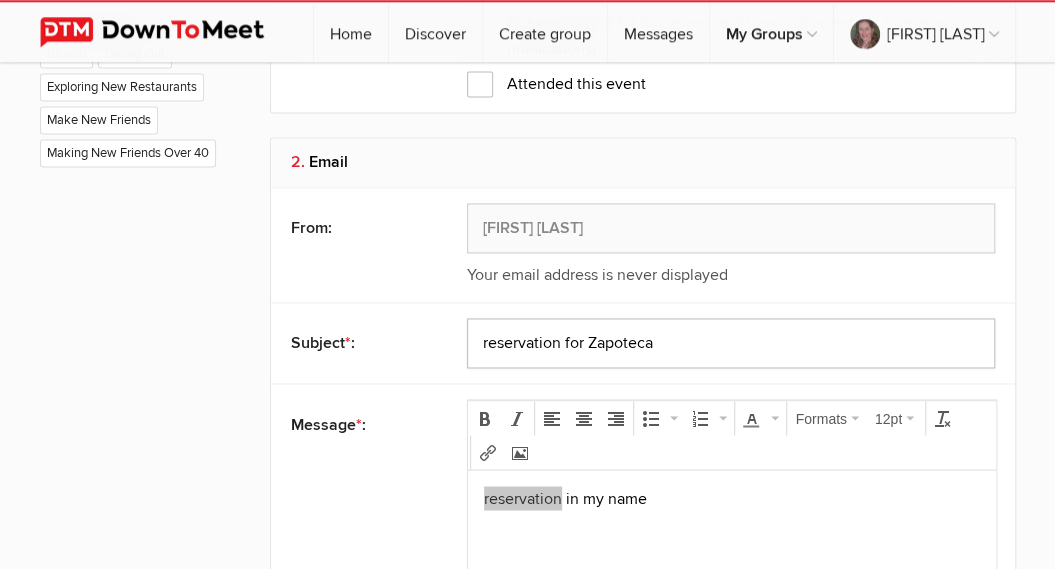 click on "reservation for Zapoteca" 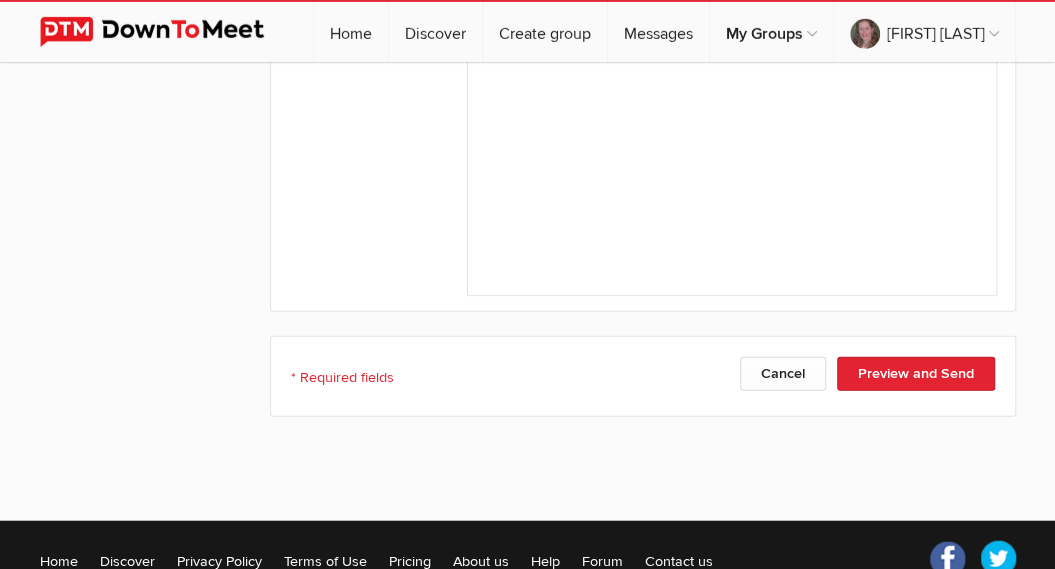 scroll, scrollTop: 1707, scrollLeft: 0, axis: vertical 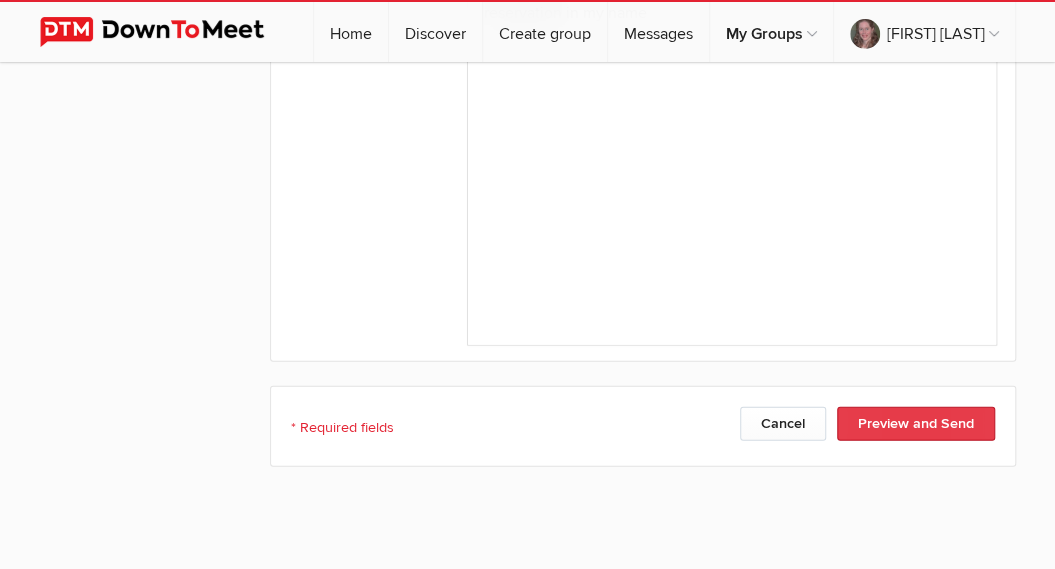 type on "Reservation for Zapoteca" 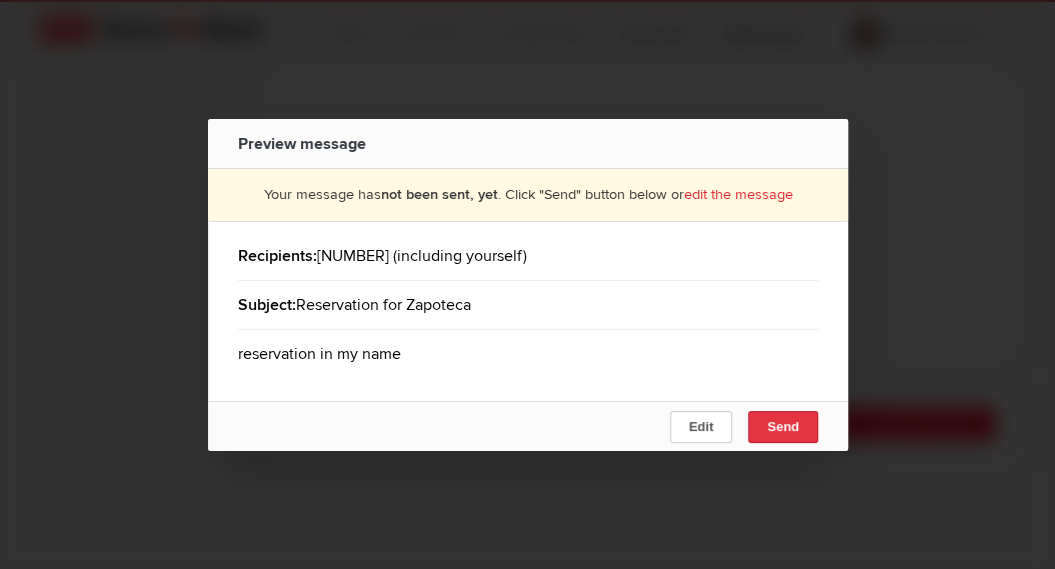 click on "Send" 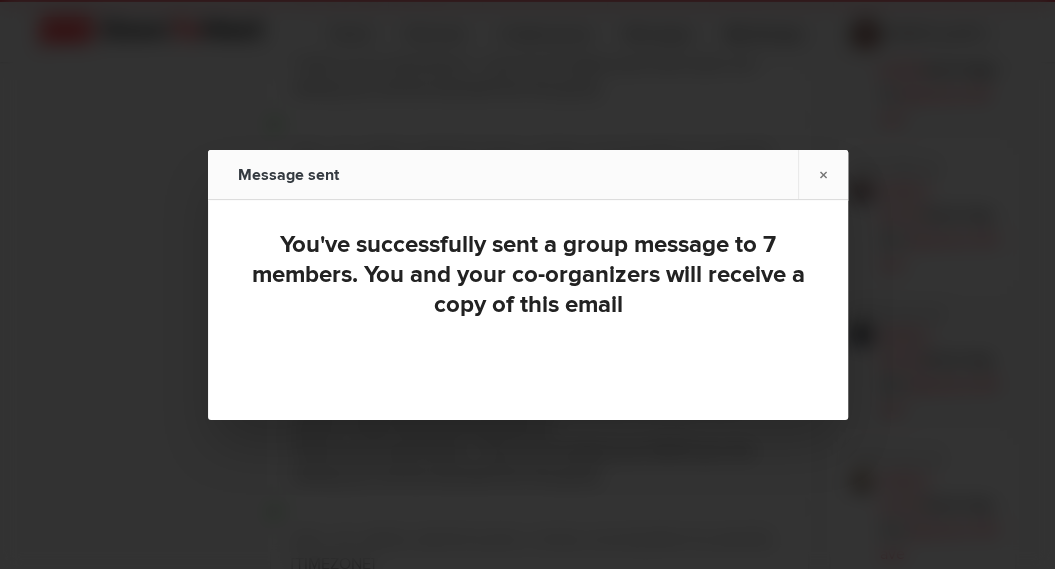 scroll, scrollTop: 0, scrollLeft: 0, axis: both 